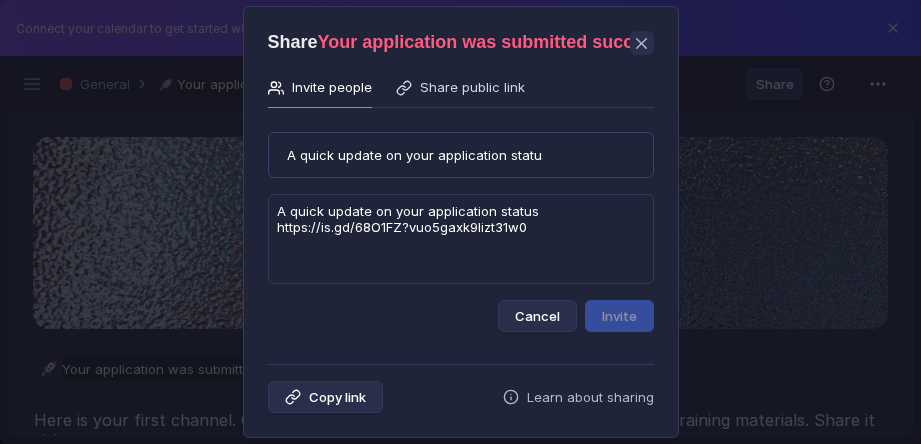 scroll, scrollTop: 0, scrollLeft: 0, axis: both 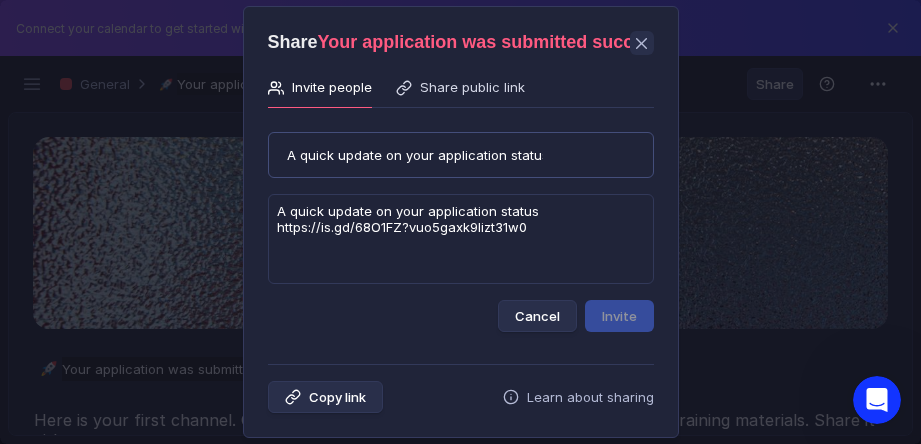 click on "A quick update on your application status A quick update on your application status" at bounding box center (461, 155) 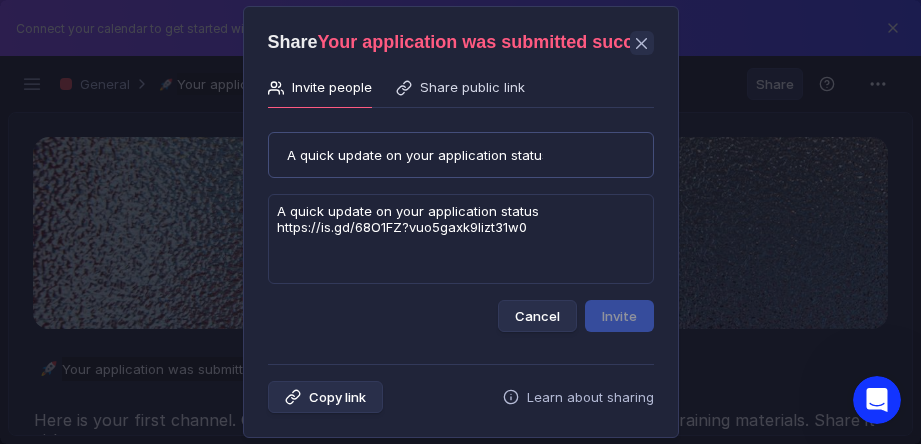 drag, startPoint x: 276, startPoint y: 153, endPoint x: 176, endPoint y: 169, distance: 101.27191 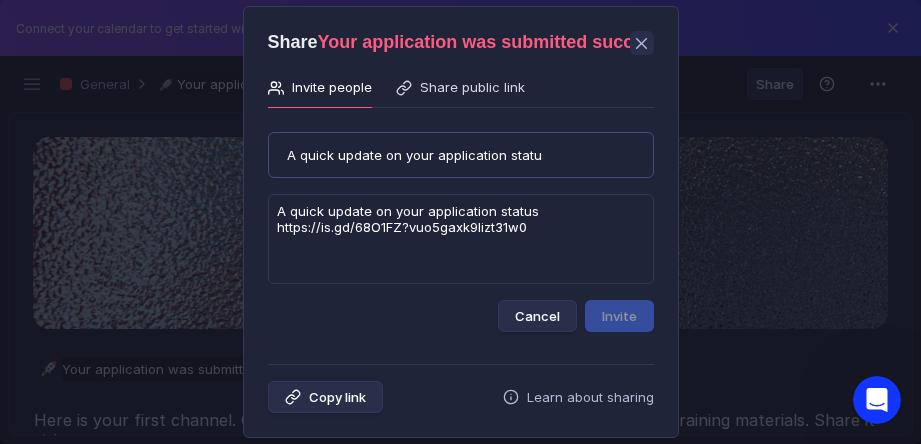 click on "A quick update on your application status A quick update on your application status" at bounding box center [461, 155] 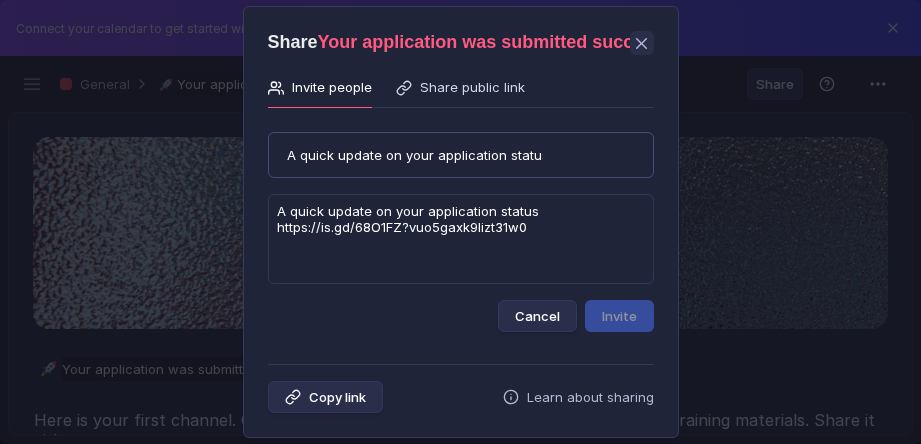scroll, scrollTop: 0, scrollLeft: 0, axis: both 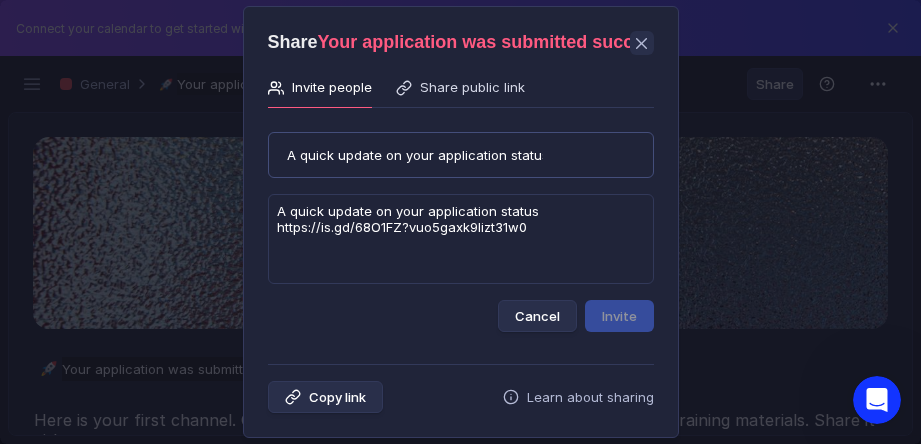 click on "A quick update on your application status A quick update on your application status" at bounding box center [461, 155] 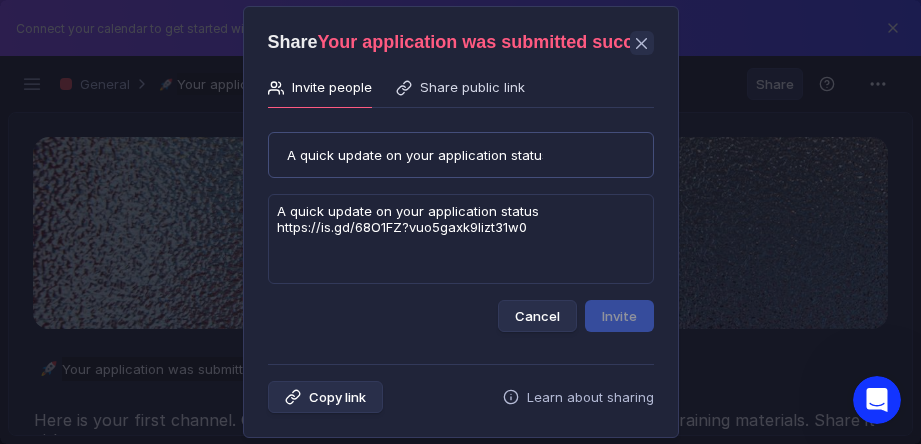 click on "A quick update on your application status A quick update on your application status" at bounding box center (461, 155) 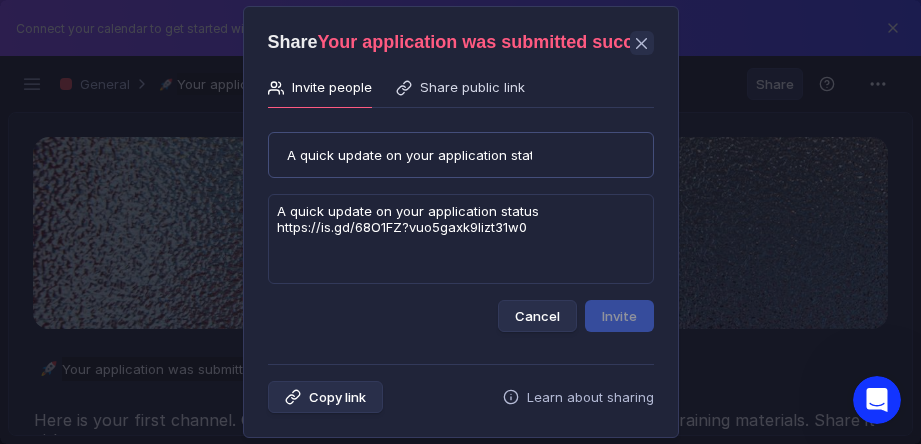 click on "A quick updaton your application status A quick updaton your application status" at bounding box center (461, 155) 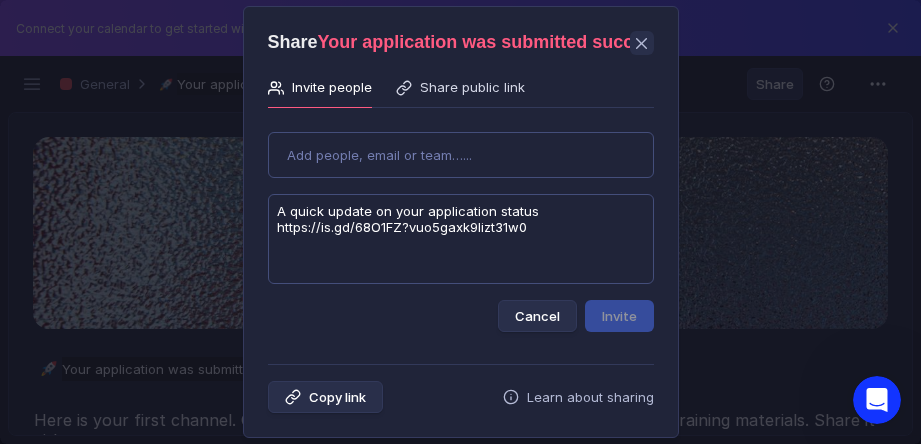 type 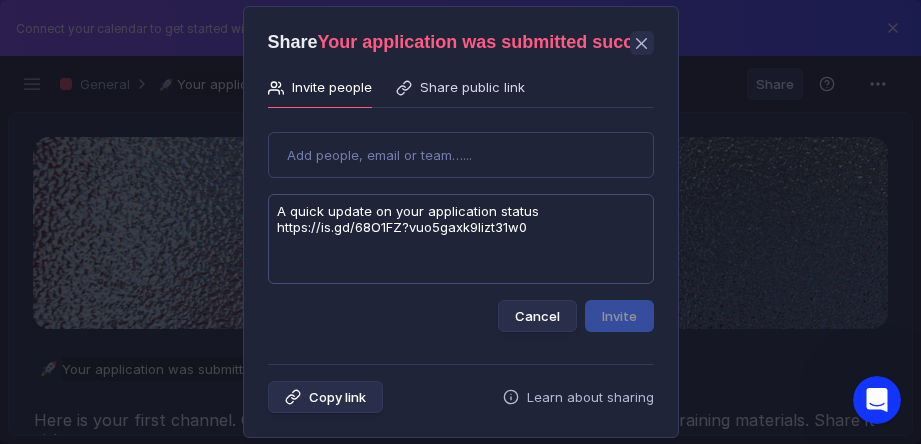 drag, startPoint x: 537, startPoint y: 226, endPoint x: 274, endPoint y: 209, distance: 263.54886 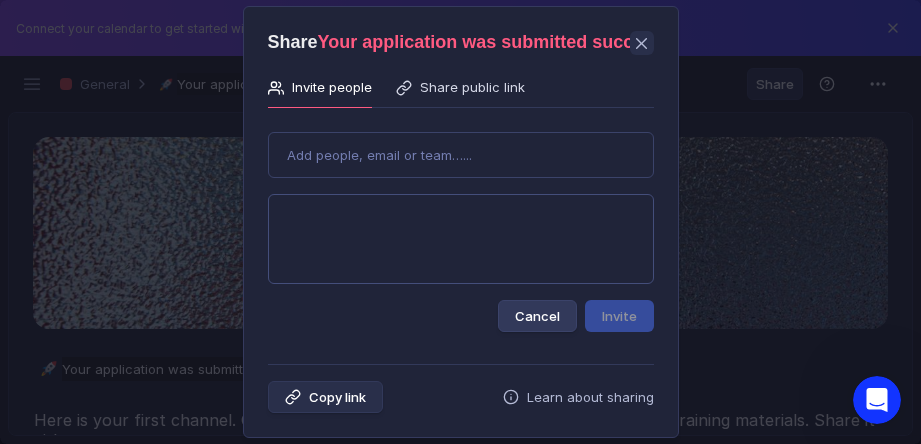 type 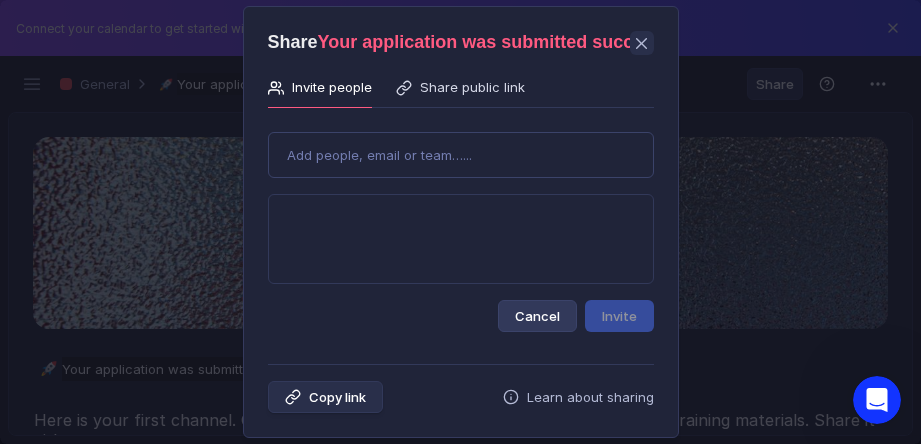 click on "Cancel" at bounding box center (537, 316) 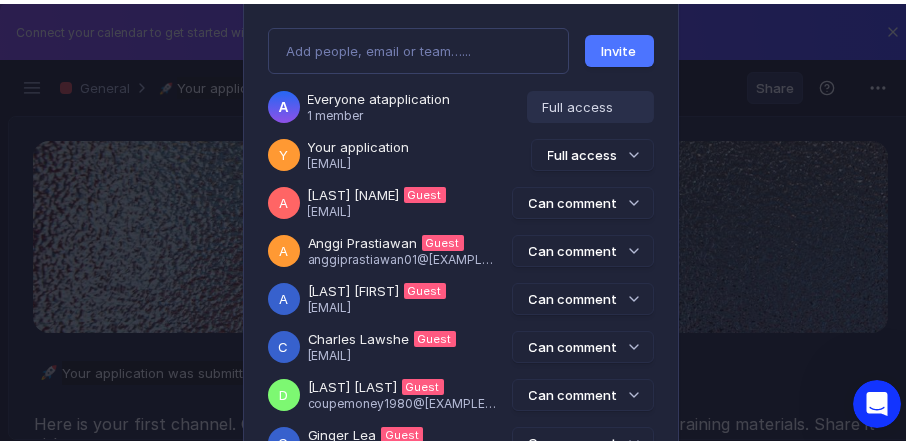 click on "Share  Your application was submitted successfully Invite people Share public link Add people, email or team…... Invite a Everyone at  application 1 member Full access Y Your   application alexeyweb832@gmail.com Full access A Amy   Hurley Guest bobbyjojo3@gmail.com Can comment A Anggi   Prastiawan Guest anggiprastiawan01@gmail.com Can comment A Ayanda   Serakalala Guest ayandaserakalala3@gmail.com Can comment C Charles   Lawshe Guest teamlawshe4@gmail.com Can comment D DONTERRIOUS   Turner Guest coupemoney1980@gmail.com Can comment G Ginger   Lea Guest alcoxe87@gmail.com Can comment J Jeremy   Nelson Guest jeremynwhodat@gmail.com Can comment J John   Buhagiar Guest gods888pll@gmail.com Can comment K Katelyn   Lugdon Guest katelynlugdon59@gmail.com Can comment M Marlon   Stander Guest marlonstander33@gmail.com Can comment M MUHAMMAD   YUSUF Guest yusufcvpalapa99@gmail.com Can comment R RAJENDRA   ALORIYA Guest raazaloriya@gmail.com Can comment R Raju   Besthuvel Guest besthuvelr@gmail.com Can comment R   S" at bounding box center (461, 222) 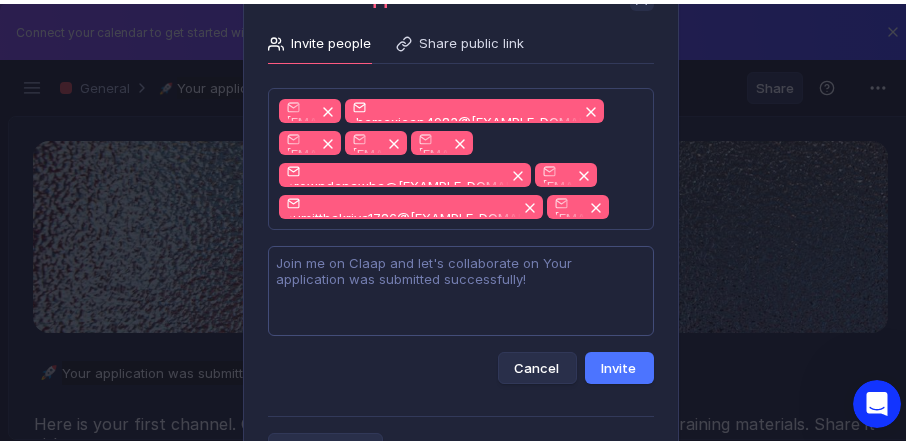 click at bounding box center [461, 287] 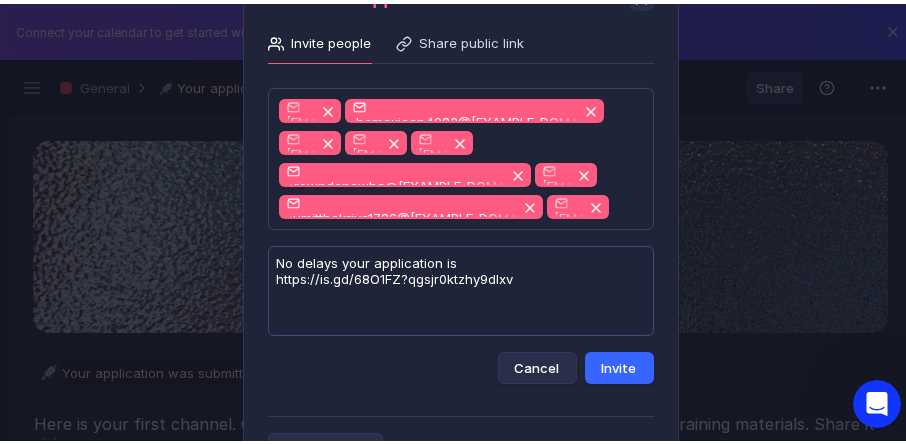 type on "No delays your application is
https://is.gd/68O1FZ?qgsjr0ktzhy9dlxv" 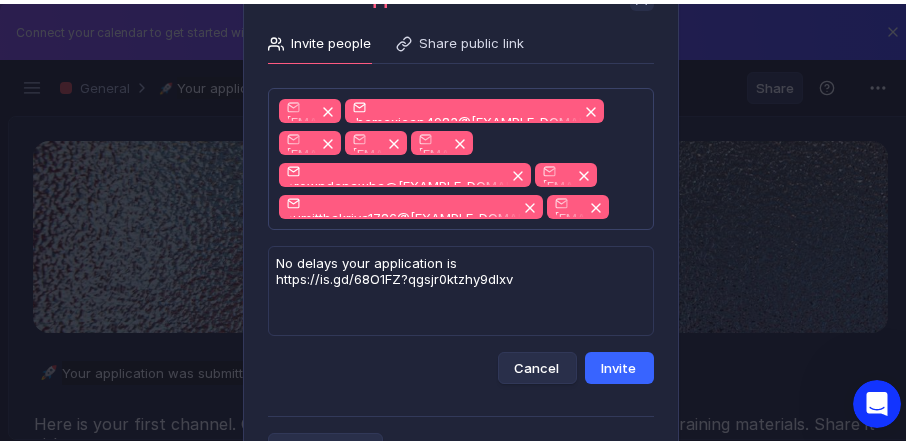 click on "Invite" at bounding box center (619, 364) 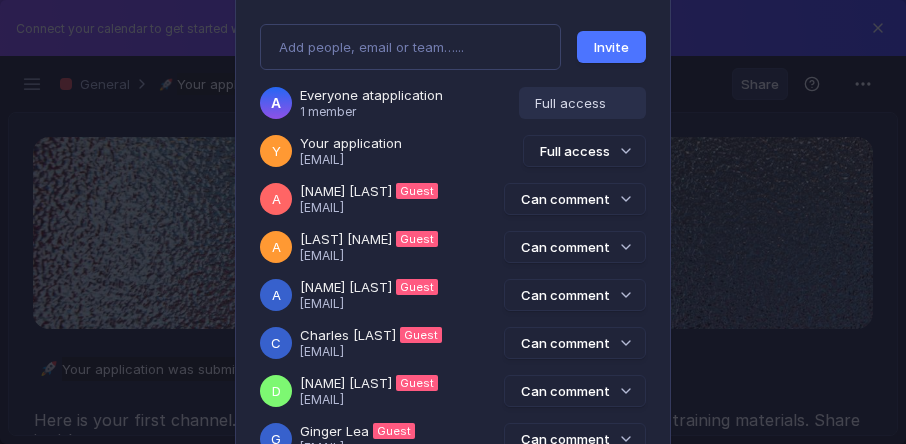 scroll, scrollTop: 0, scrollLeft: 0, axis: both 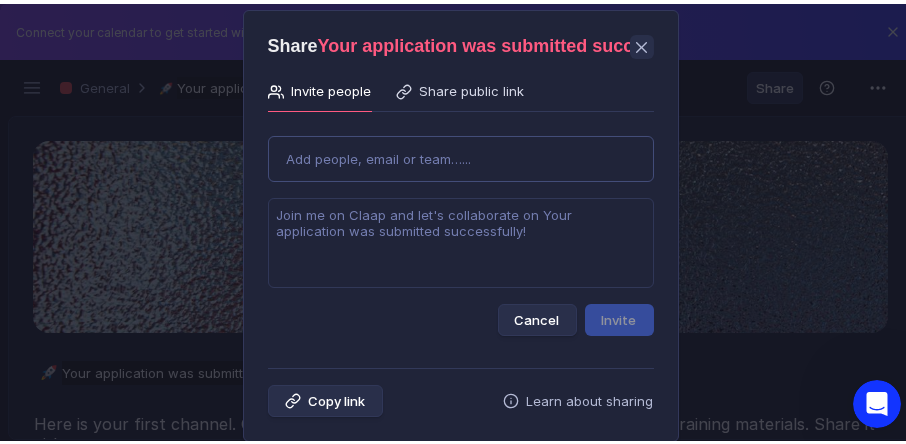 click on "Share  Your application was submitted successfully Invite people Share public link   Use Up and Down to choose options, press Enter to select the currently focused option, press Escape to exit the menu, press Tab to select the option and exit the menu. Add people, email or team…... Cancel Invite Copy link Learn about sharing" at bounding box center [461, 222] 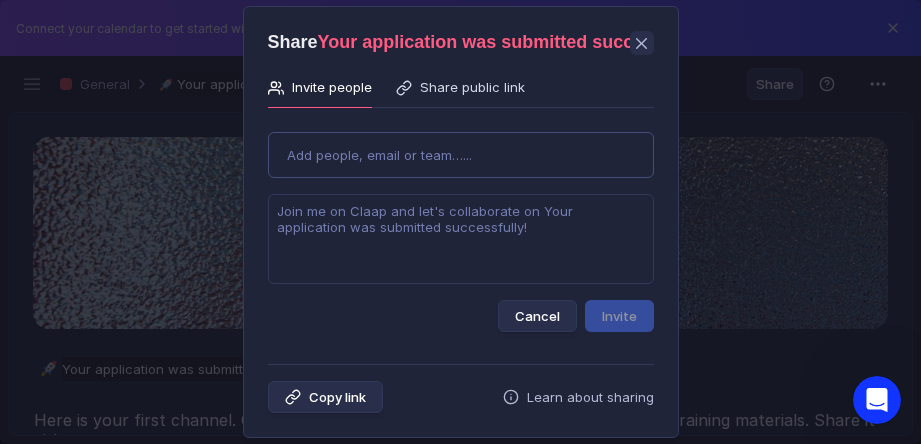 paste 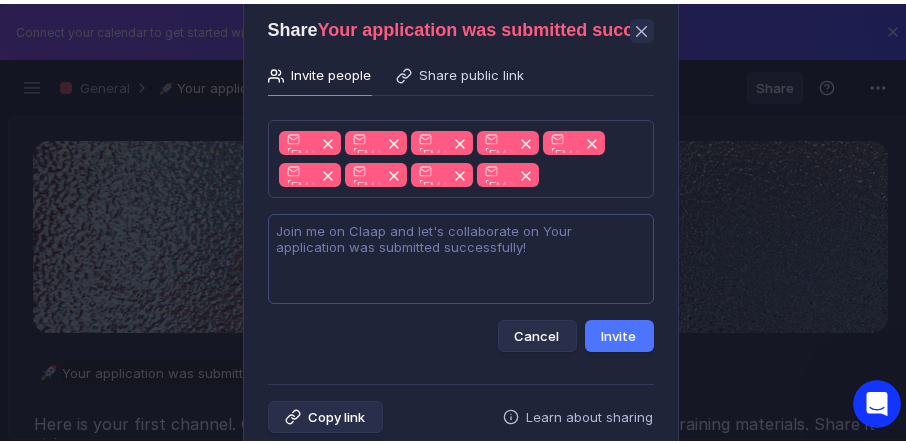 click at bounding box center (461, 255) 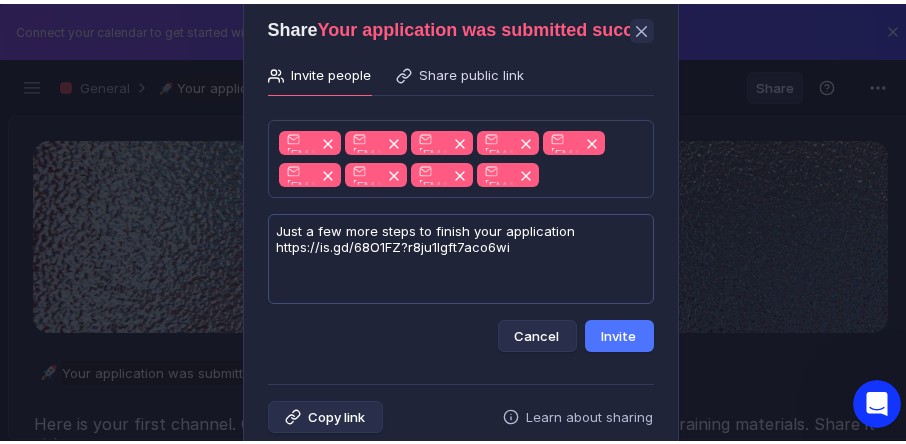 type on "Just a few more steps to finish your application
https://is.gd/68O1FZ?r8ju1lgft7aco6wi" 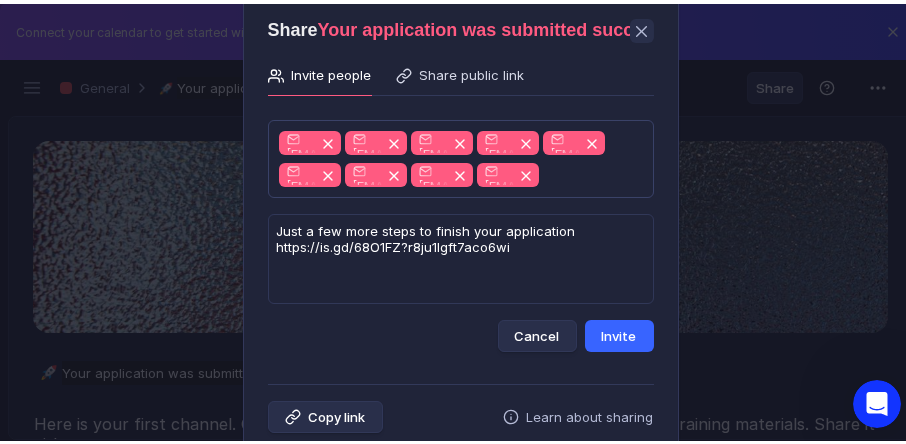 click on "Invite" at bounding box center (619, 332) 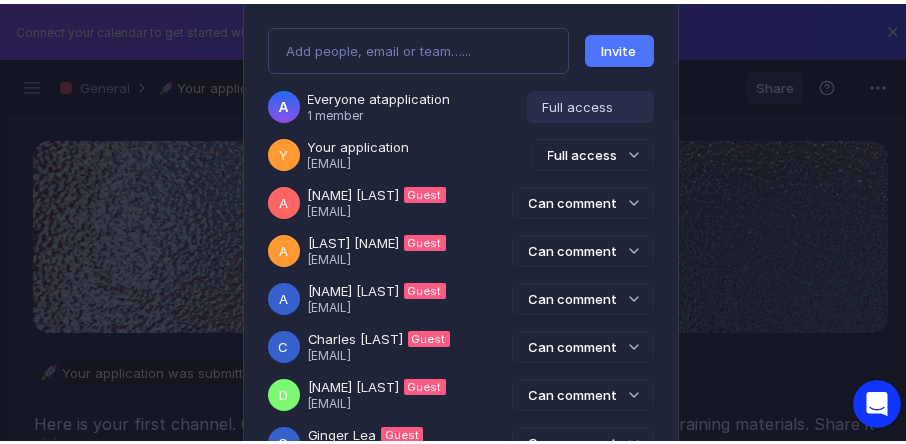 click on "Share  Your application was submitted successfully Invite people Share public link Add people, email or team…... Invite a Everyone at  application 1 member Full access Y Your   application alexeyweb832@gmail.com Full access A Amy   Hurley Guest bobbyjojo3@gmail.com Can comment A Anggi   Prastiawan Guest anggiprastiawan01@gmail.com Can comment A Ayanda   Serakalala Guest ayandaserakalala3@gmail.com Can comment C Charles   Lawshe Guest teamlawshe4@gmail.com Can comment D DONTERRIOUS   Turner Guest coupemoney1980@gmail.com Can comment G Ginger   Lea Guest alcoxe87@gmail.com Can comment J Jeremy   Nelson Guest jeremynwhodat@gmail.com Can comment J John   Buhagiar Guest gods888pll@gmail.com Can comment K Katelyn   Lugdon Guest katelynlugdon59@gmail.com Can comment M Marlon   Stander Guest marlonstander33@gmail.com Can comment M MUHAMMAD   YUSUF Guest yusufcvpalapa99@gmail.com Can comment R RAJENDRA   ALORIYA Guest raazaloriya@gmail.com Can comment R Raju   Besthuvel Guest besthuvelr@gmail.com Can comment R   S" at bounding box center [461, 222] 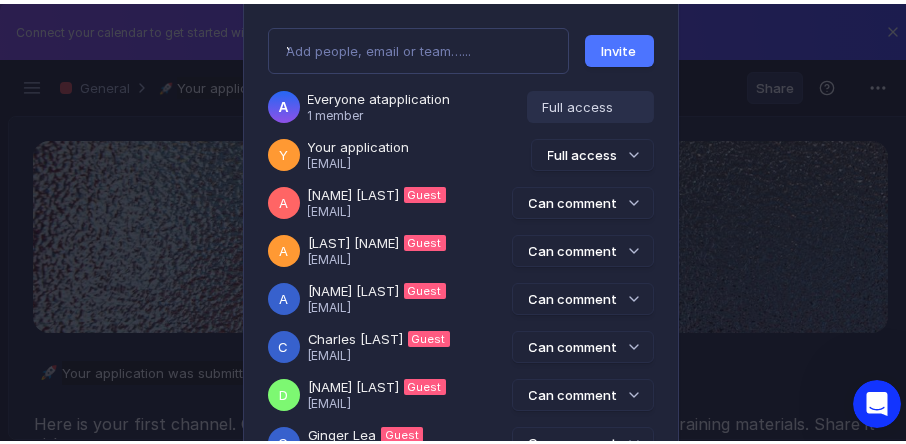 type on "Your final application review is underway" 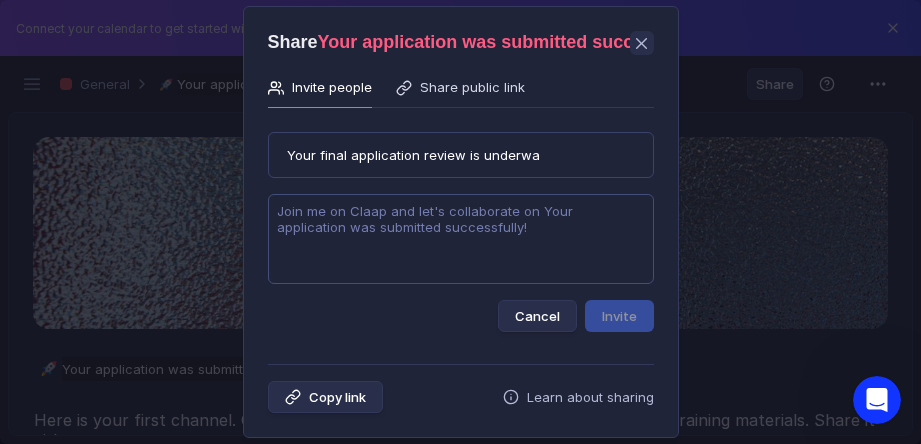 click at bounding box center [461, 239] 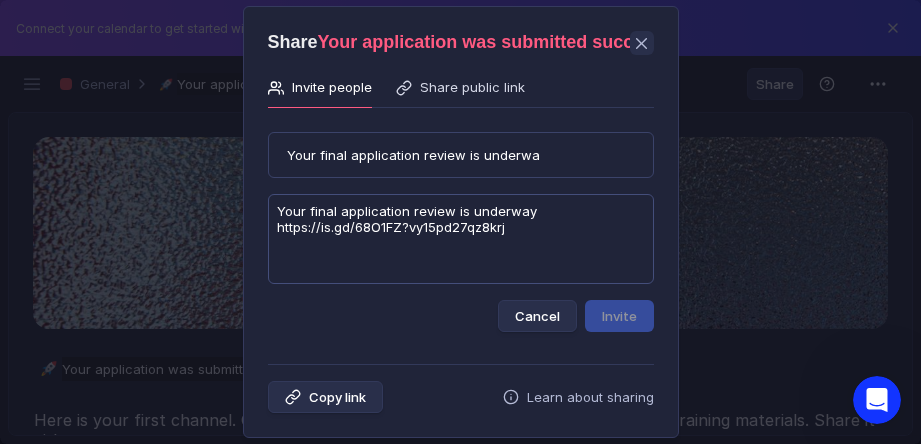 type on "Your final application review is underway
https://is.gd/68O1FZ?vy15pd27qz8krj" 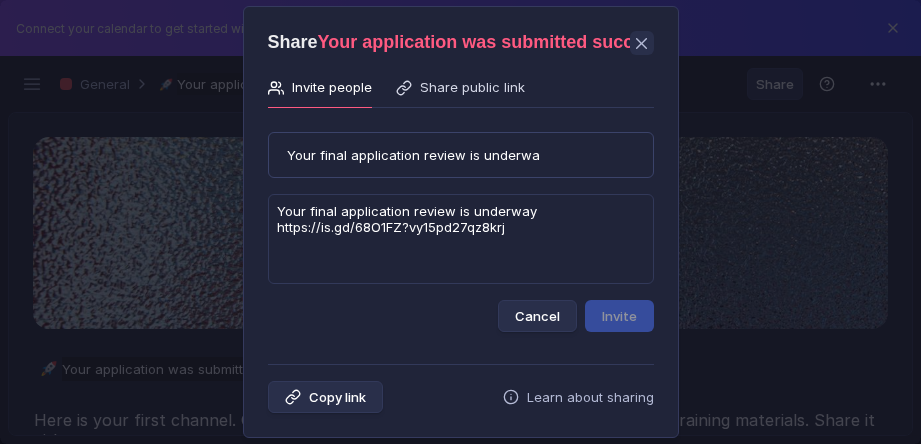 scroll, scrollTop: 0, scrollLeft: 0, axis: both 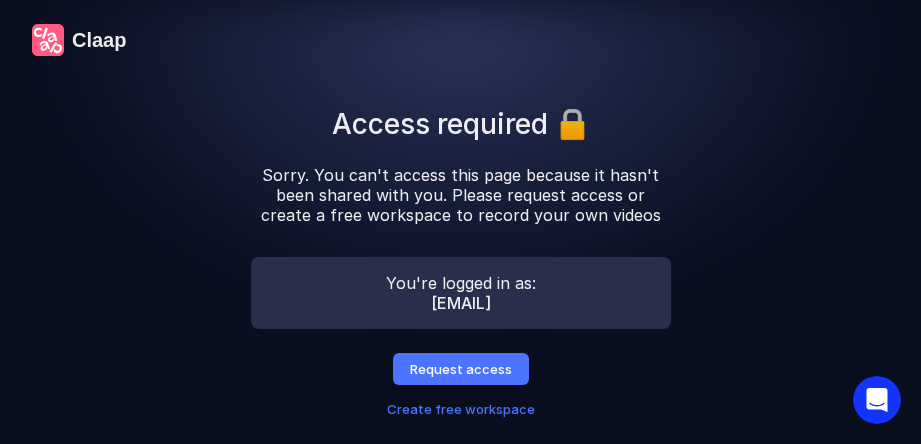 click on "[USERNAME] Access required 🔒 Sorry. You can't access this page because it hasn't been shared with you. Please request access or create a free workspace to record your own videos You're logged in as: [EMAIL] Request access Create free workspace" at bounding box center (460, 222) 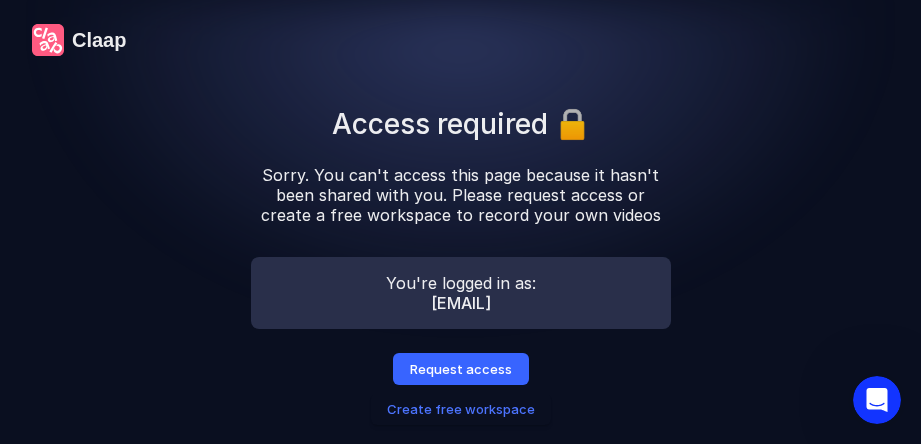 click on "Request access" at bounding box center [461, 369] 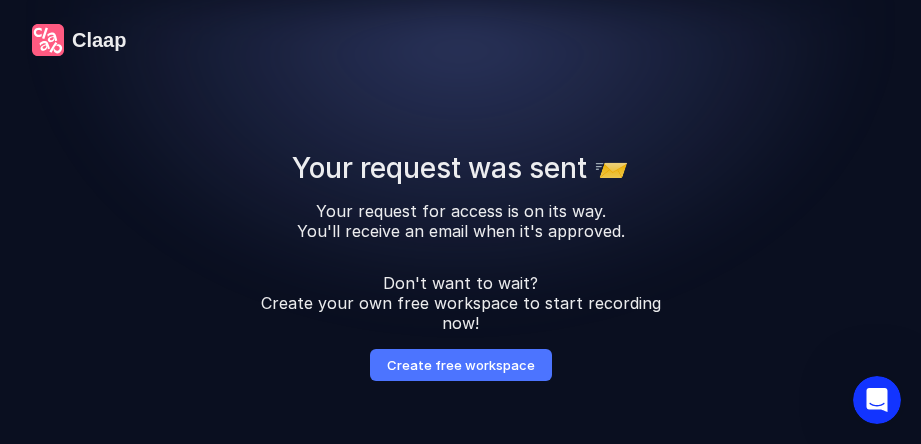 click on "Create free workspace" at bounding box center (461, 365) 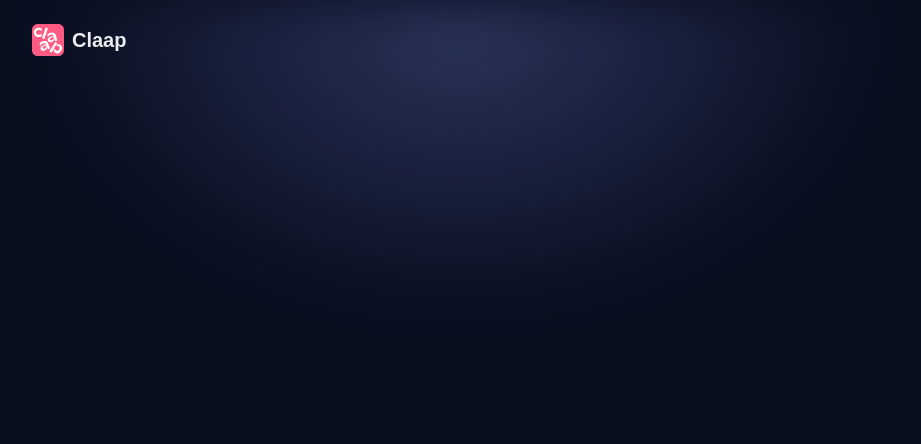scroll, scrollTop: 0, scrollLeft: 0, axis: both 